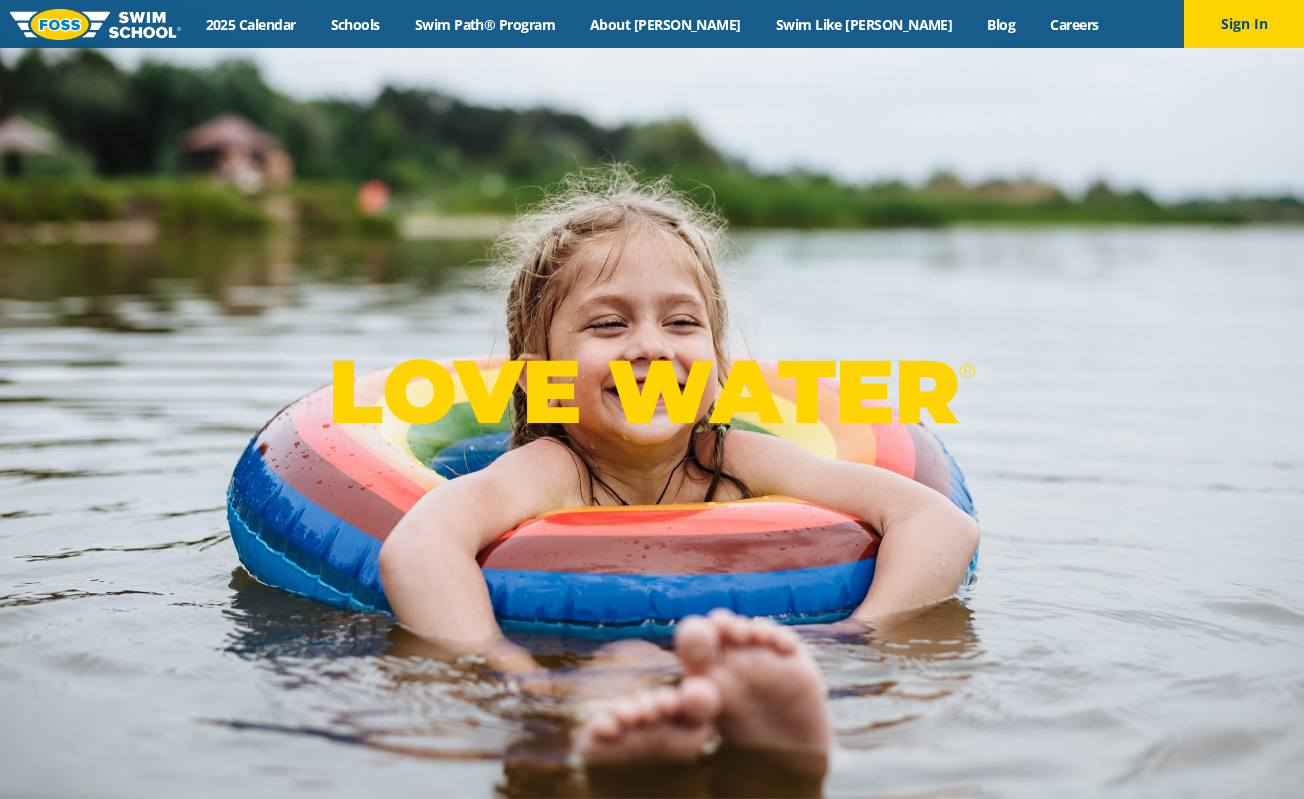 scroll, scrollTop: 0, scrollLeft: 0, axis: both 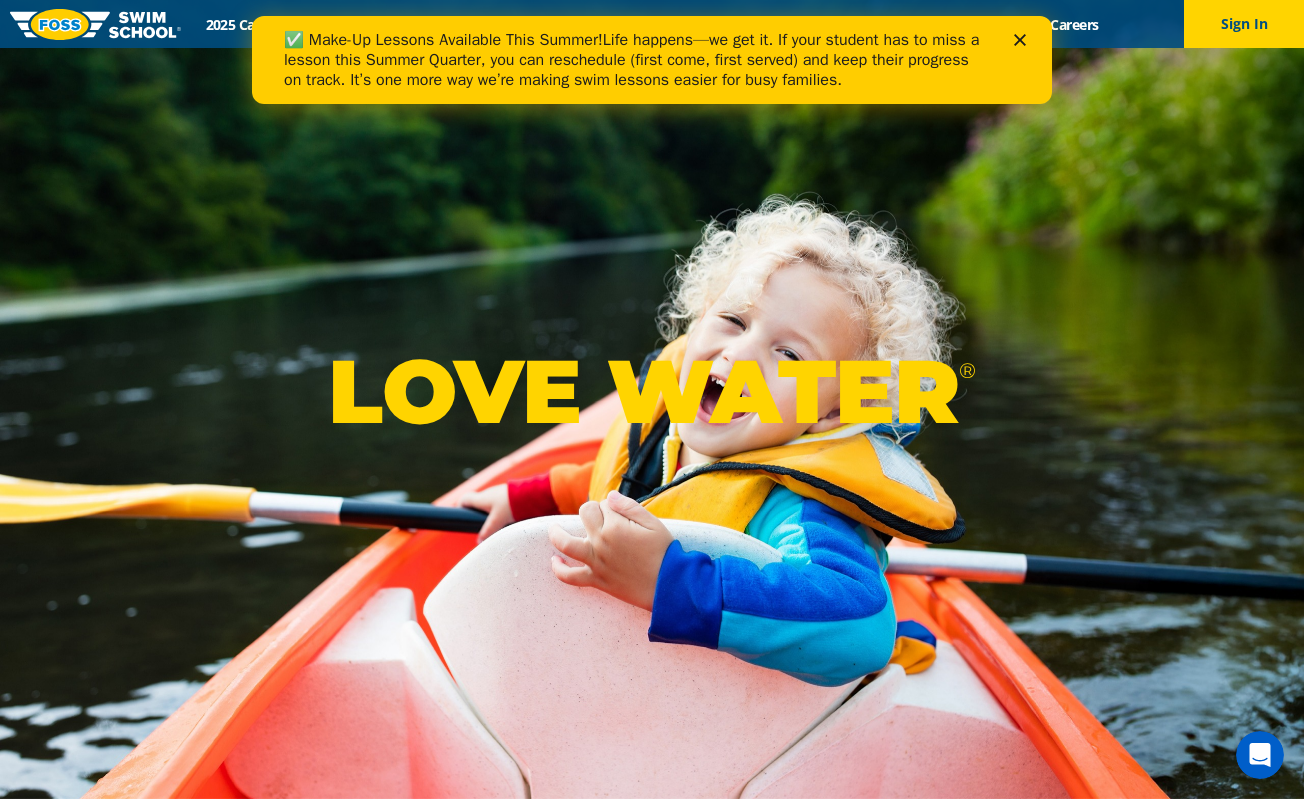 click 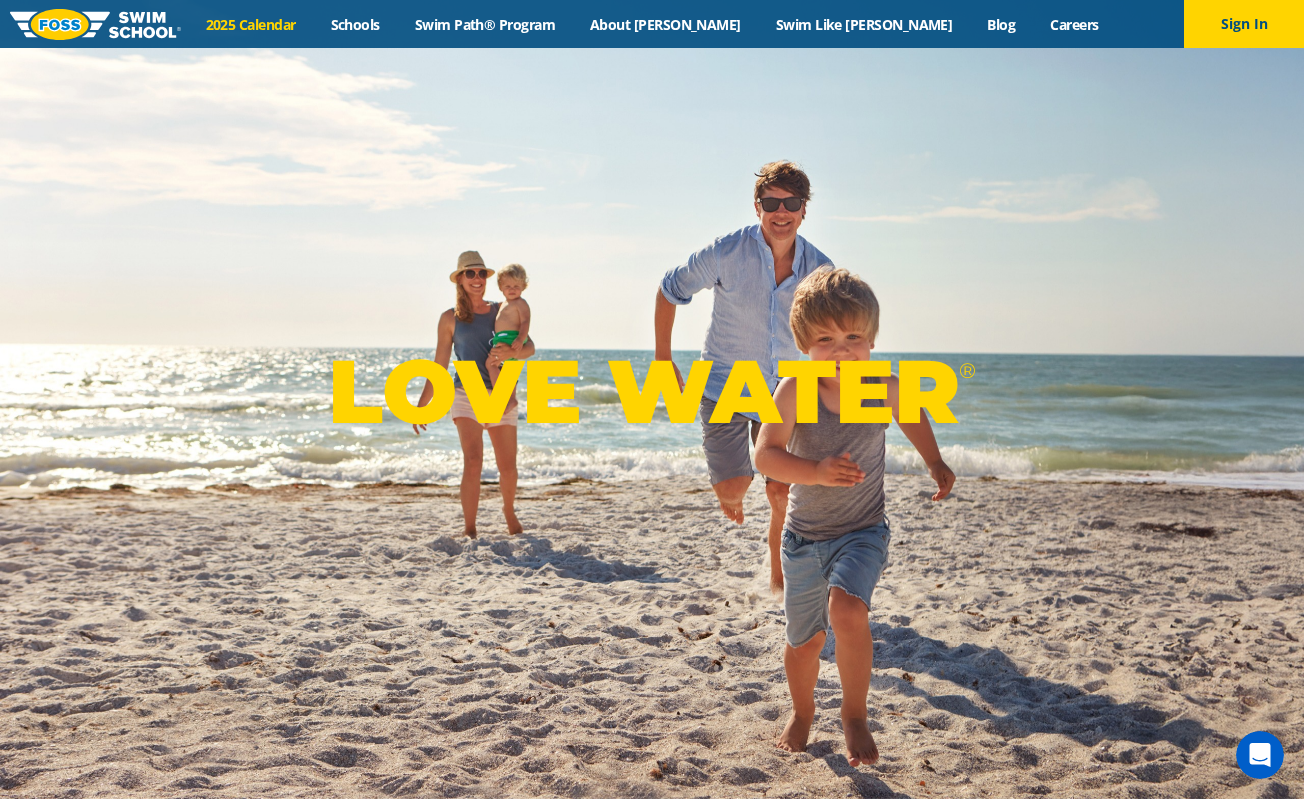 click on "2025 Calendar" at bounding box center (250, 24) 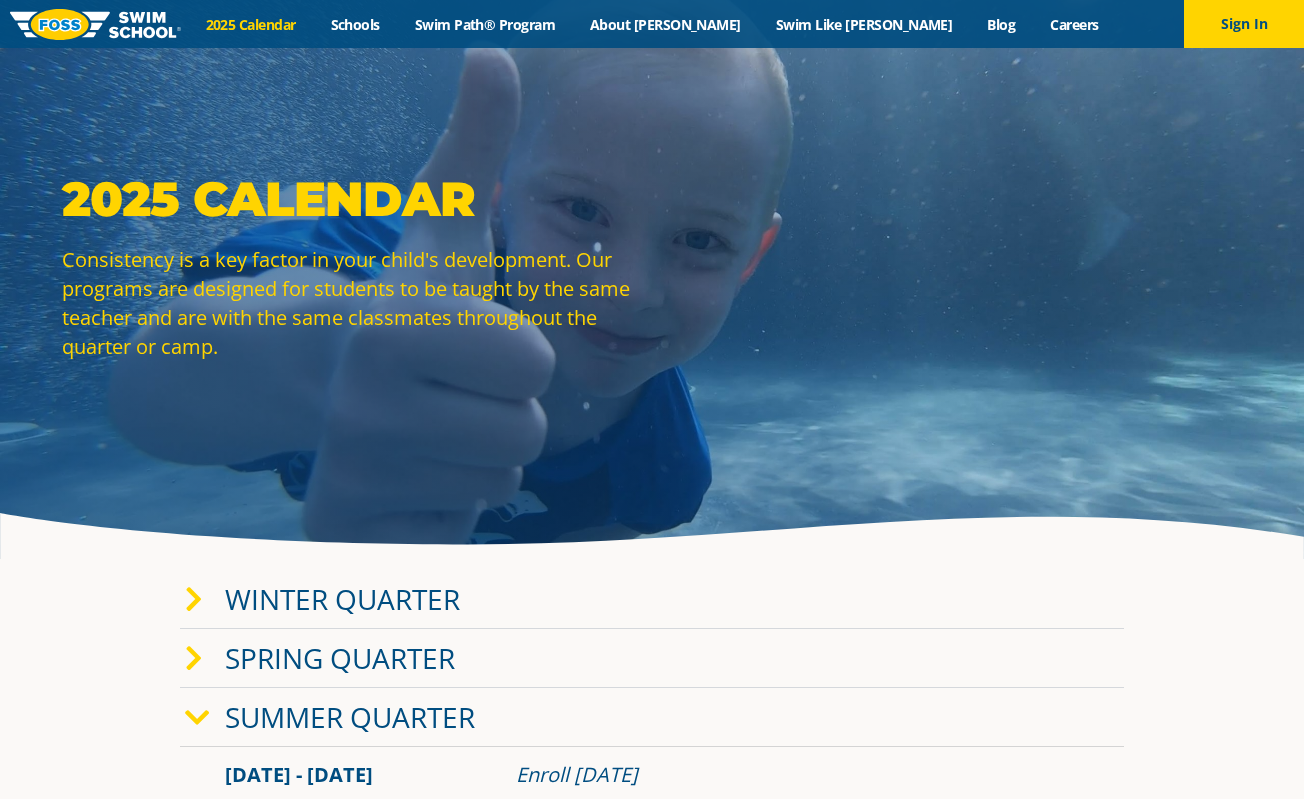 scroll, scrollTop: 0, scrollLeft: 0, axis: both 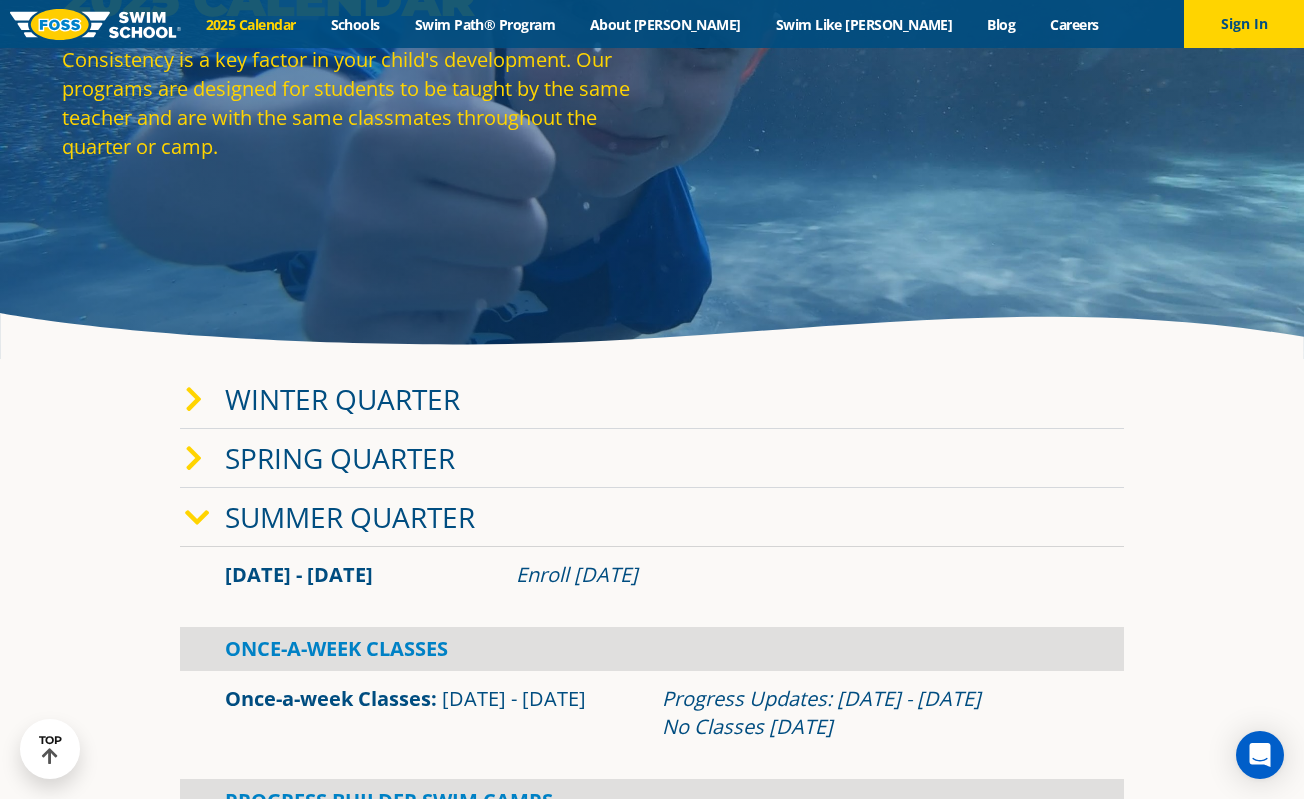click on "Summer Quarter" at bounding box center (350, 517) 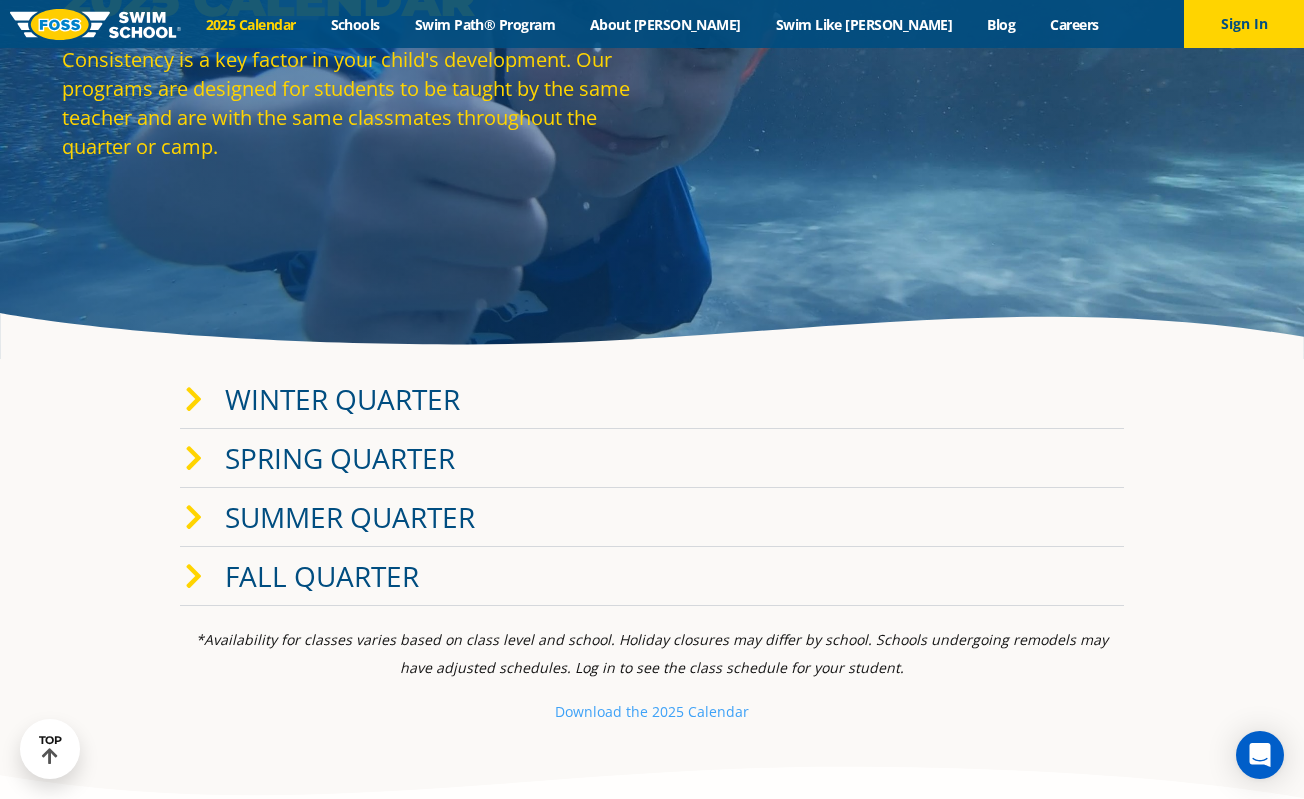 click on "Summer Quarter" at bounding box center (350, 517) 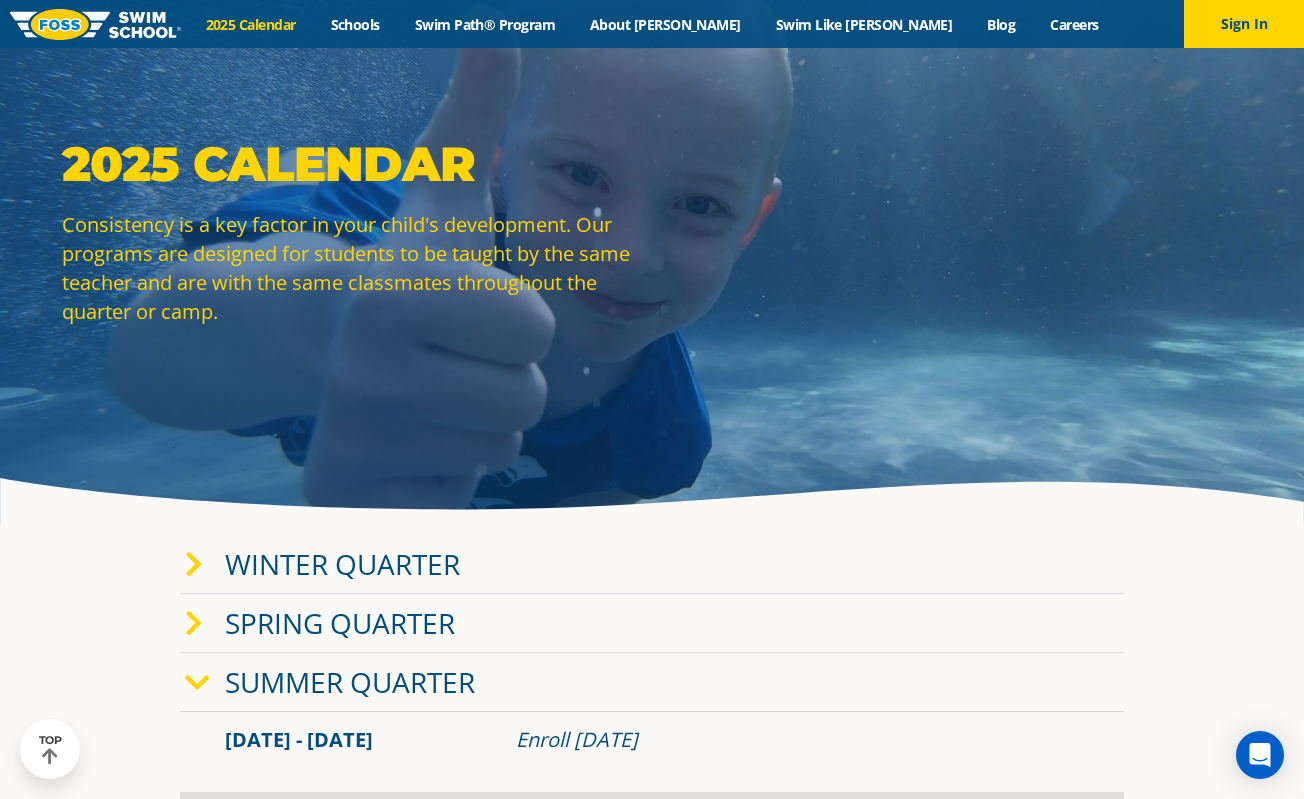 scroll, scrollTop: 0, scrollLeft: 0, axis: both 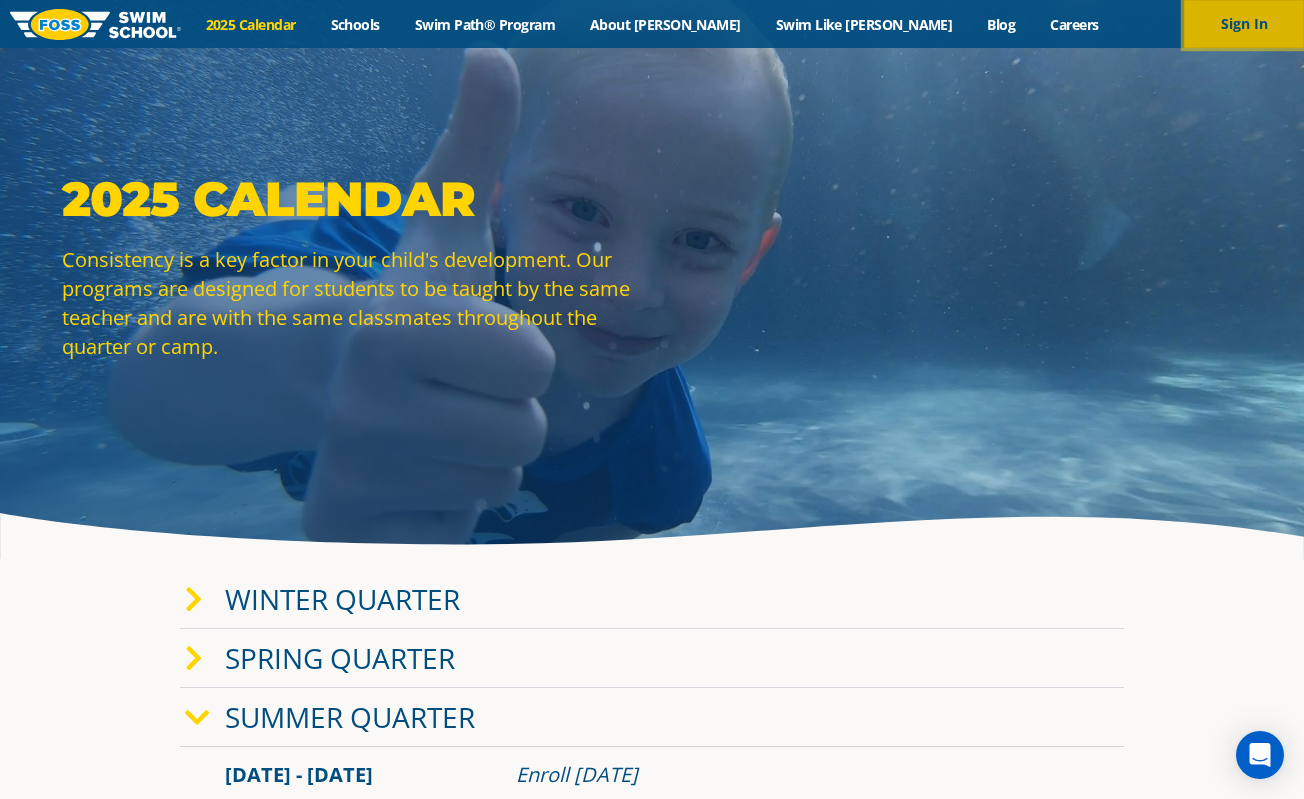 click on "Sign In" at bounding box center (1244, 24) 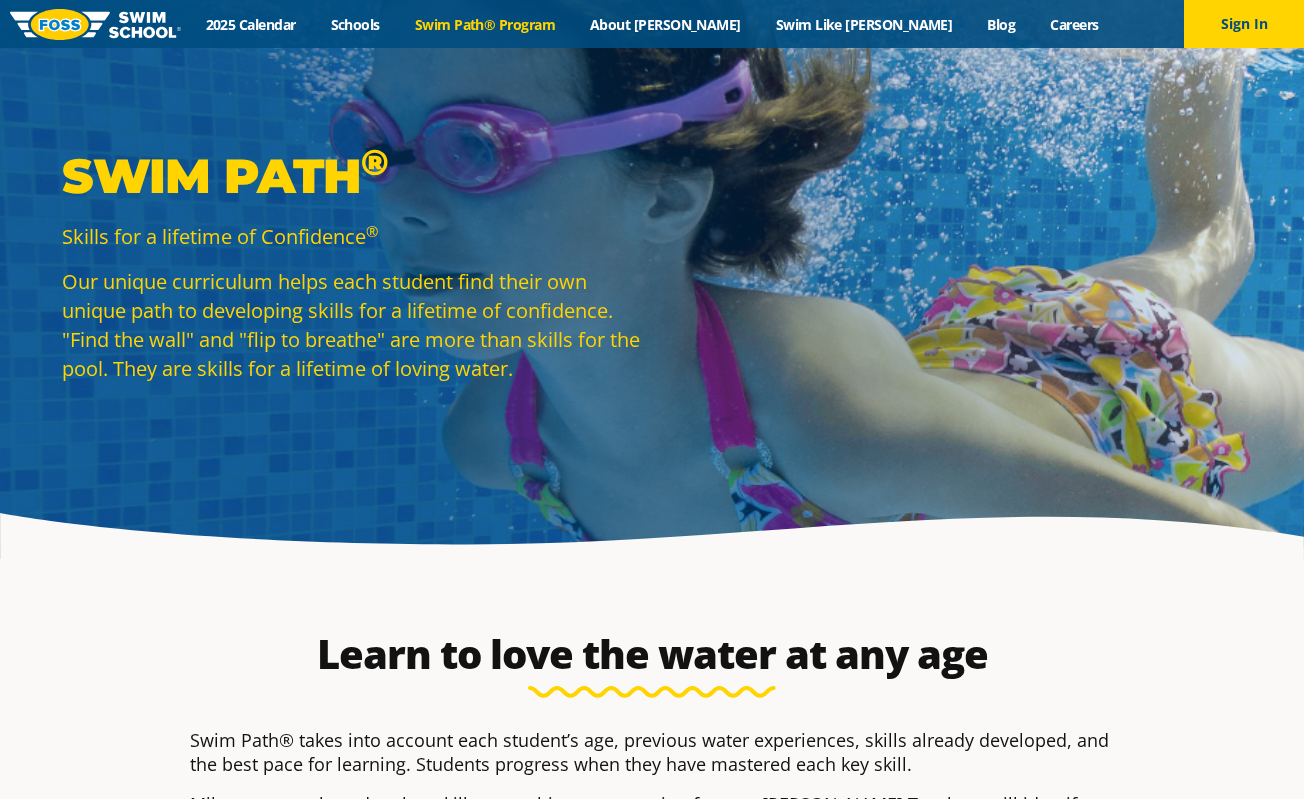 scroll, scrollTop: 0, scrollLeft: 0, axis: both 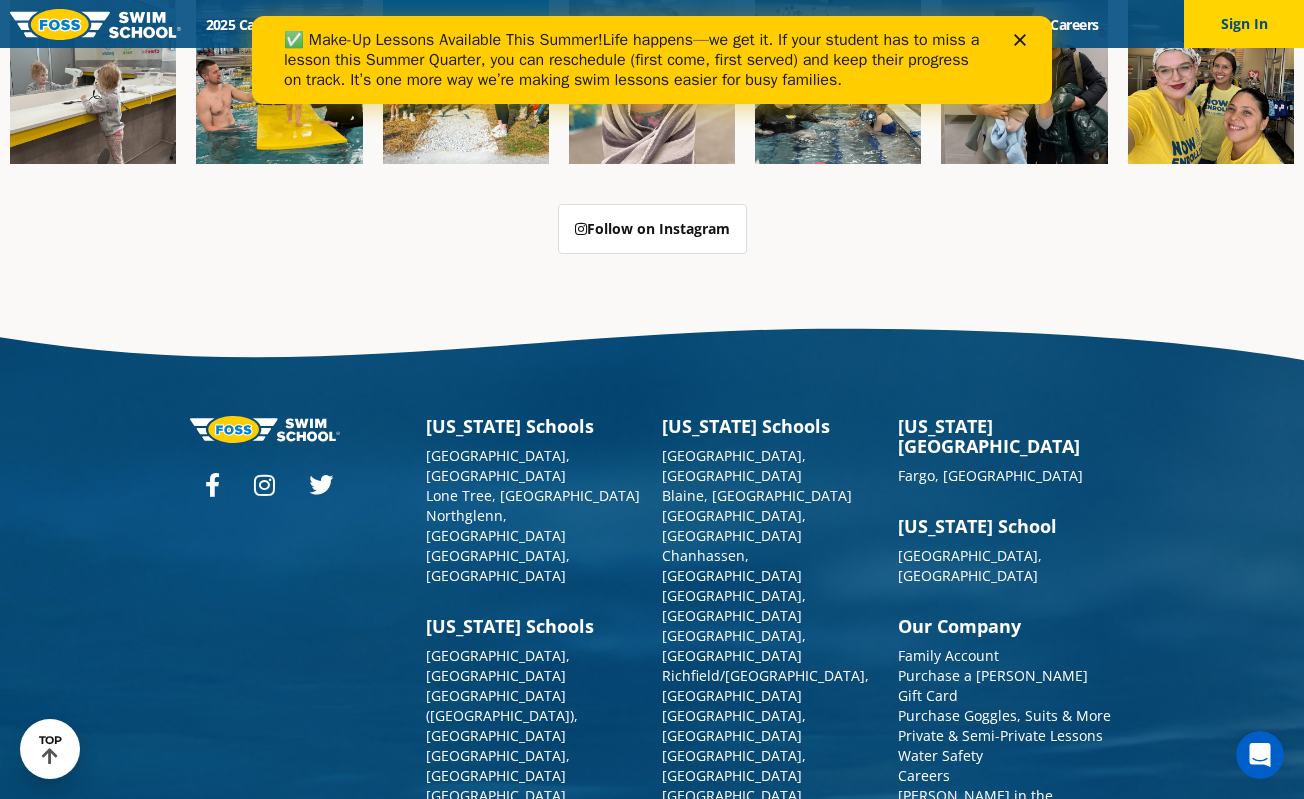 click on "St. [PERSON_NAME], [GEOGRAPHIC_DATA]" at bounding box center (732, 1165) 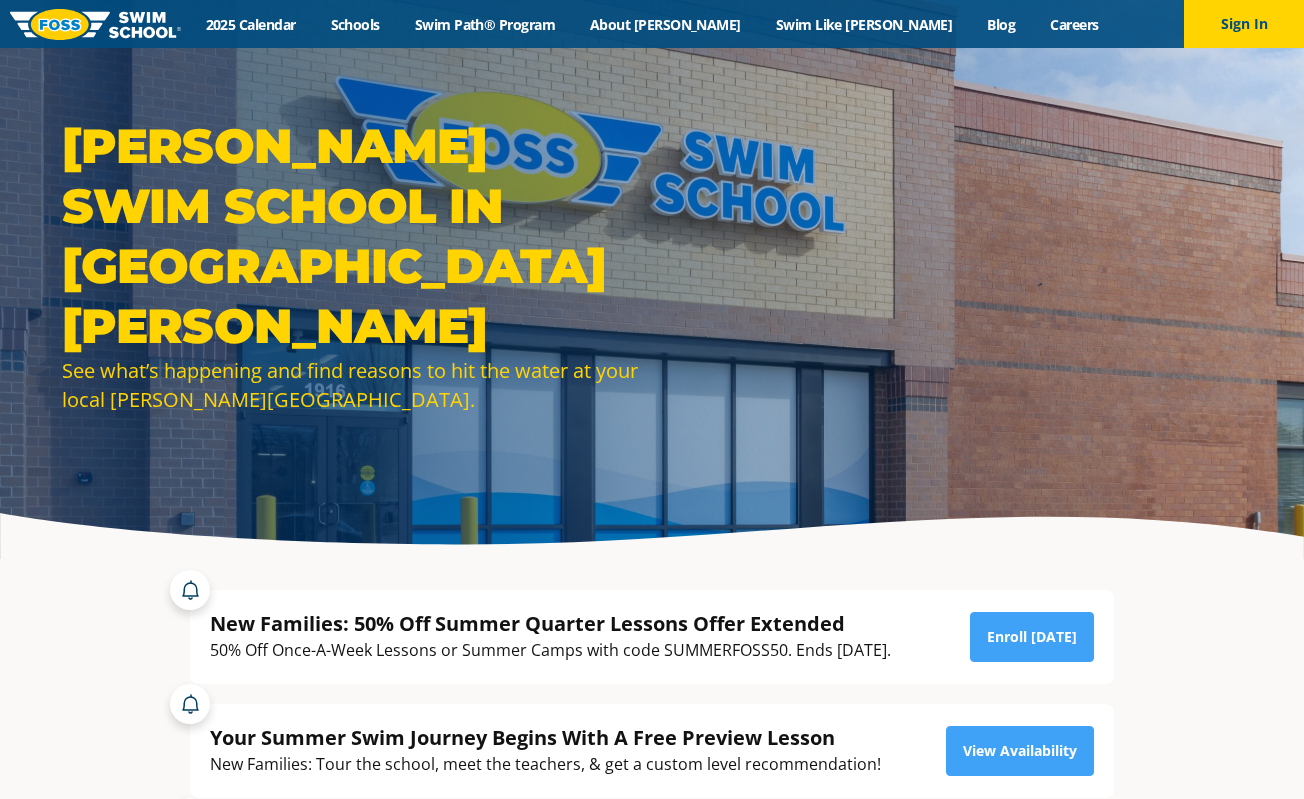 scroll, scrollTop: 0, scrollLeft: 0, axis: both 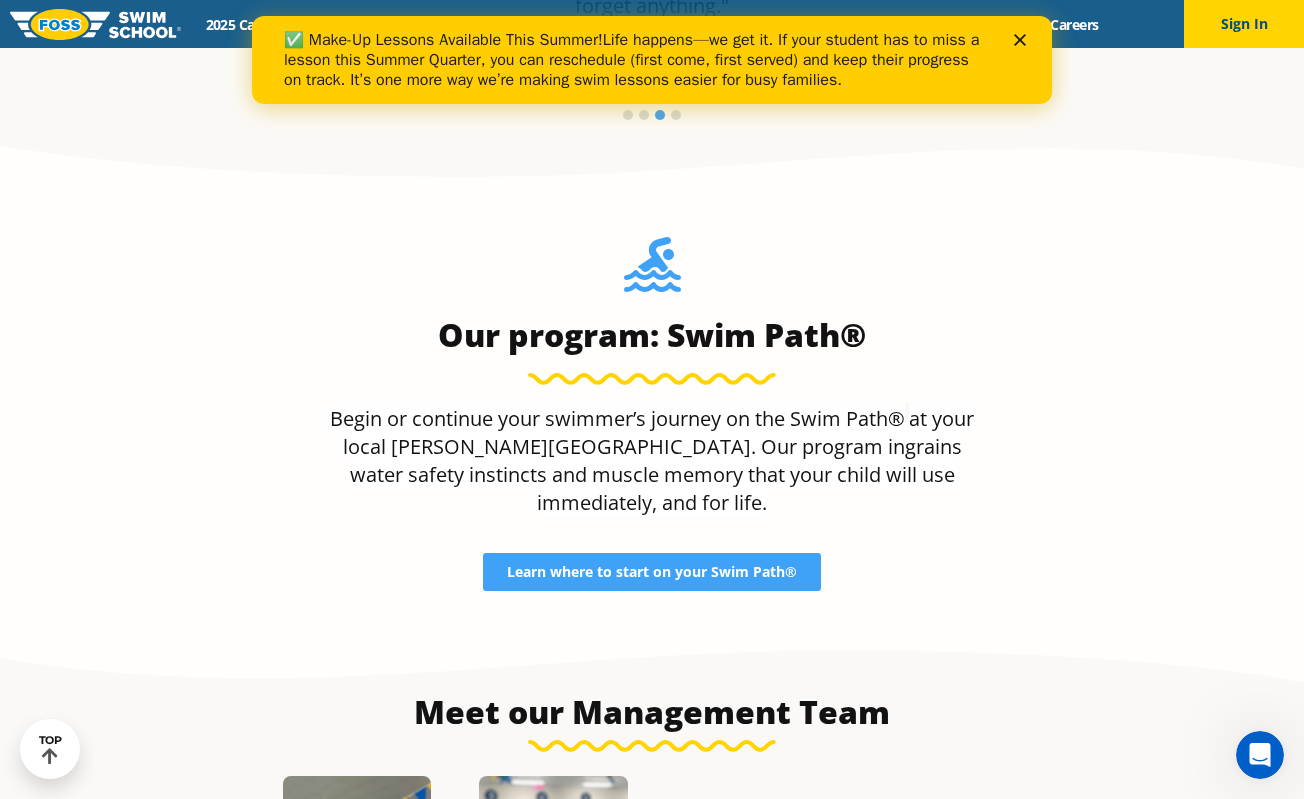 click 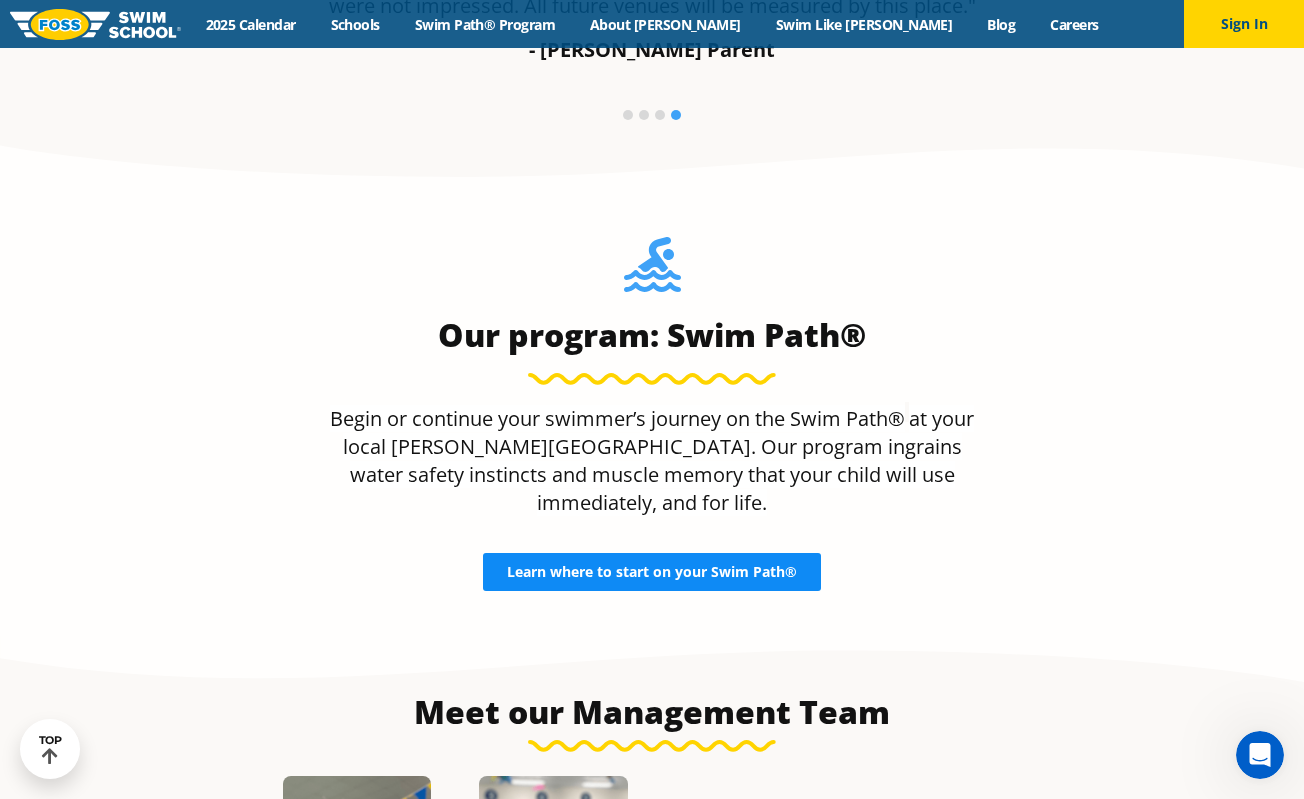 click on "Learn where to start on your Swim Path®" at bounding box center (652, 572) 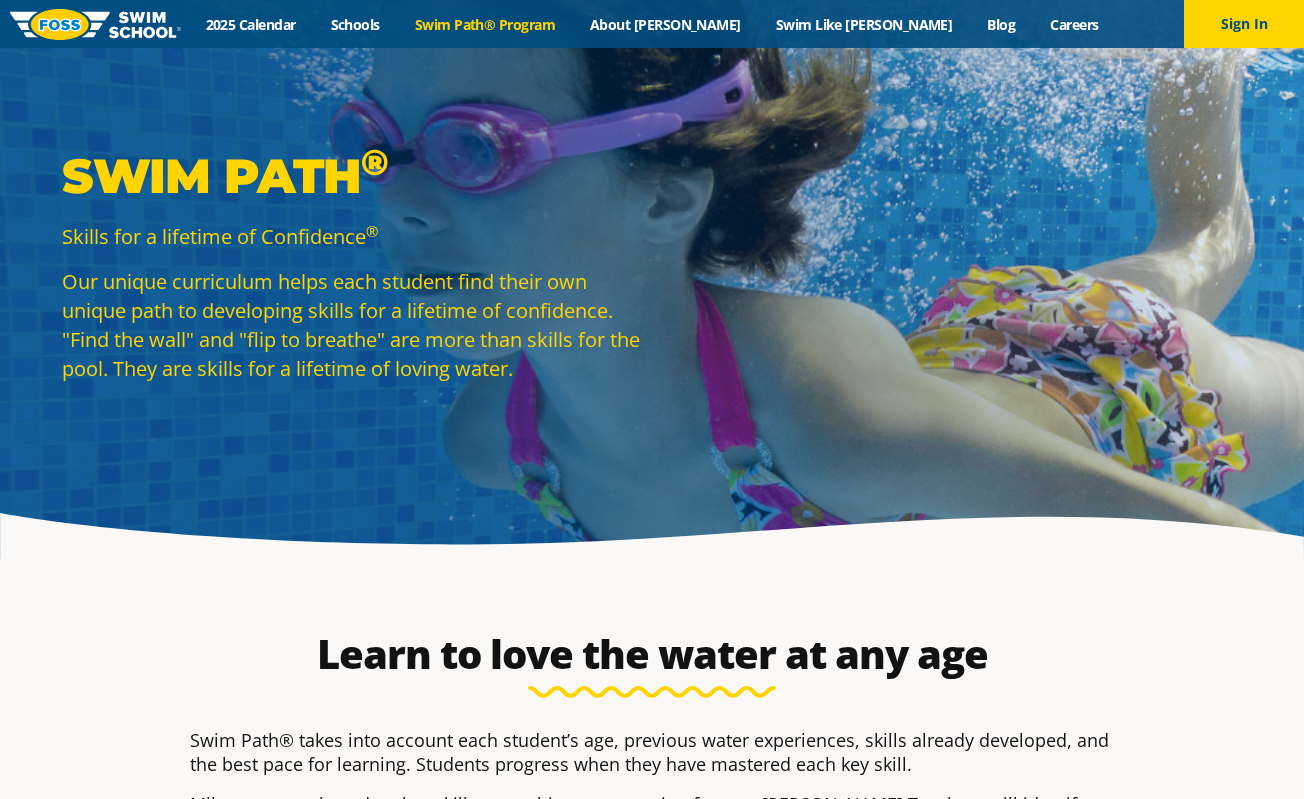scroll, scrollTop: 0, scrollLeft: 0, axis: both 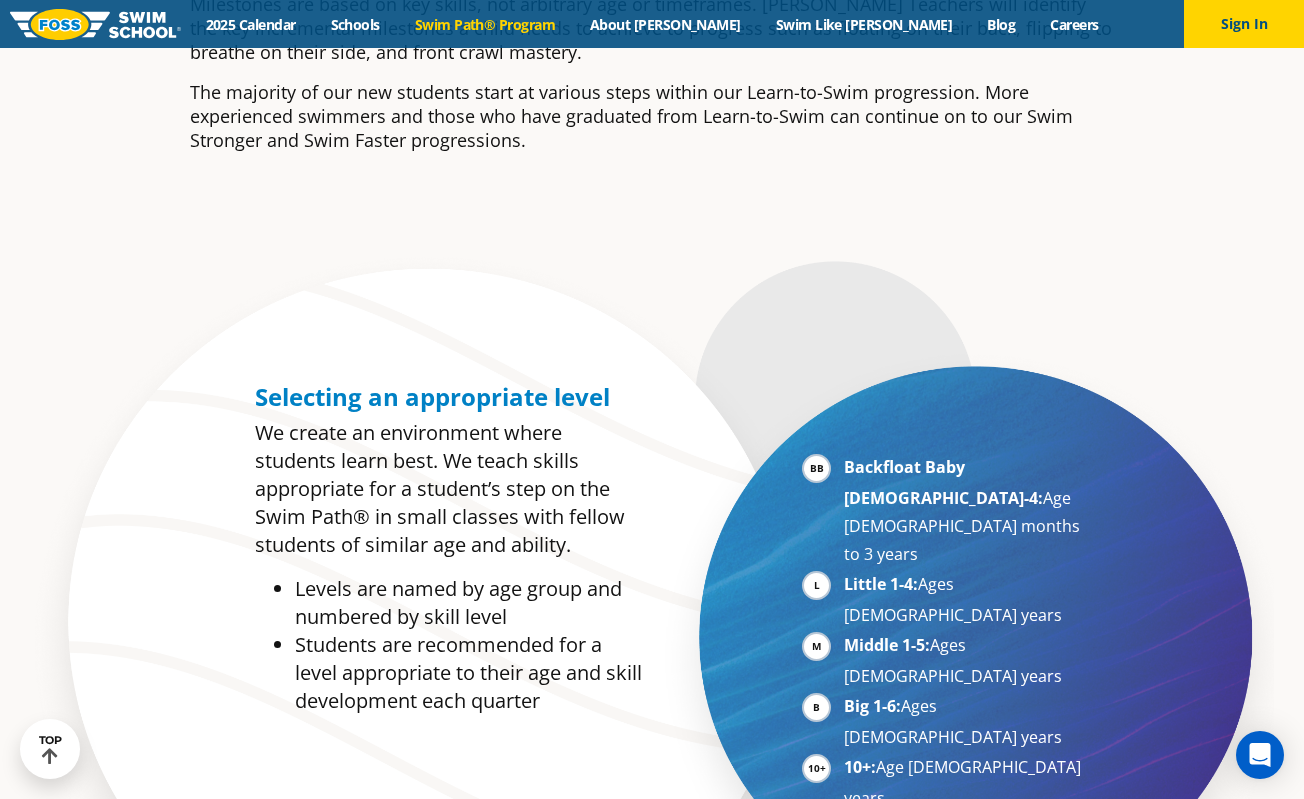 click on "Adult:  18 years and older" at bounding box center (966, 829) 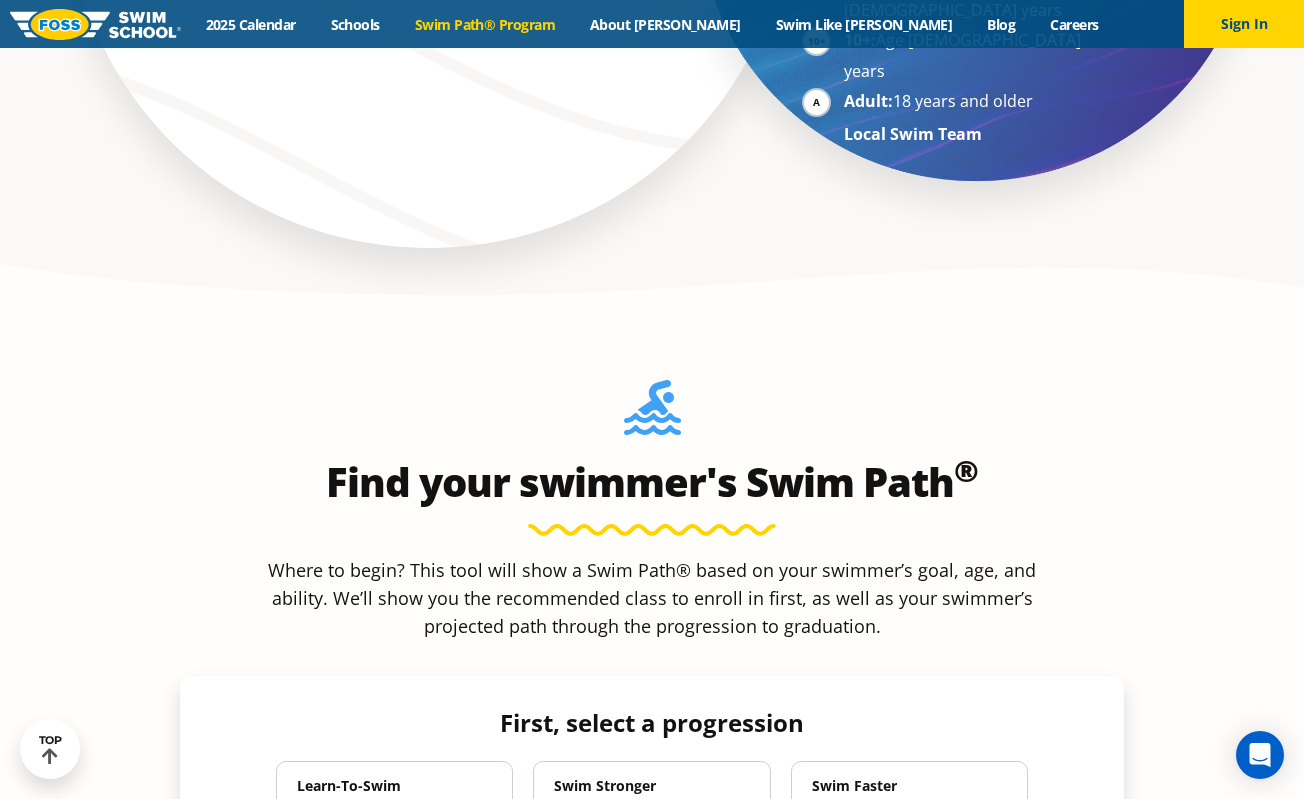 scroll, scrollTop: 1800, scrollLeft: 0, axis: vertical 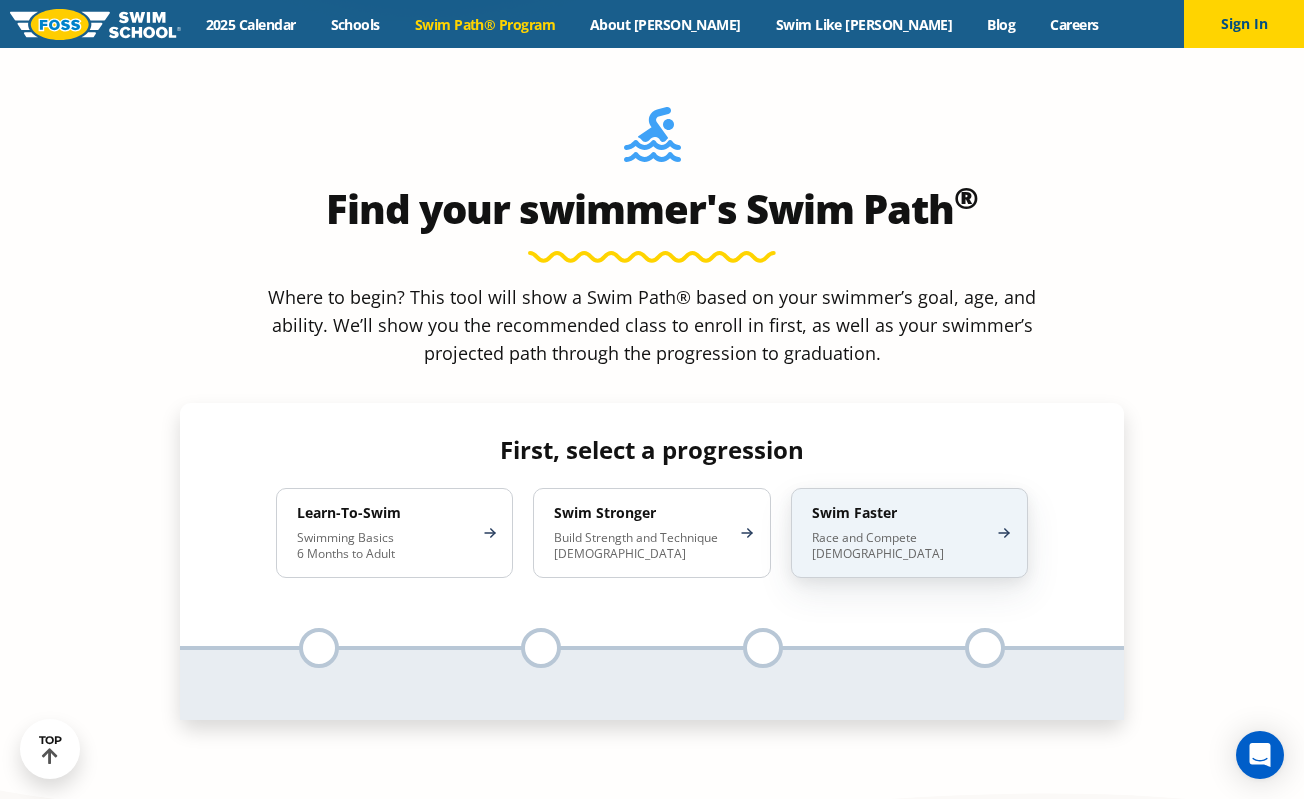 click on "Swim Faster Race and Compete 8-17 Years Old" at bounding box center [909, 533] 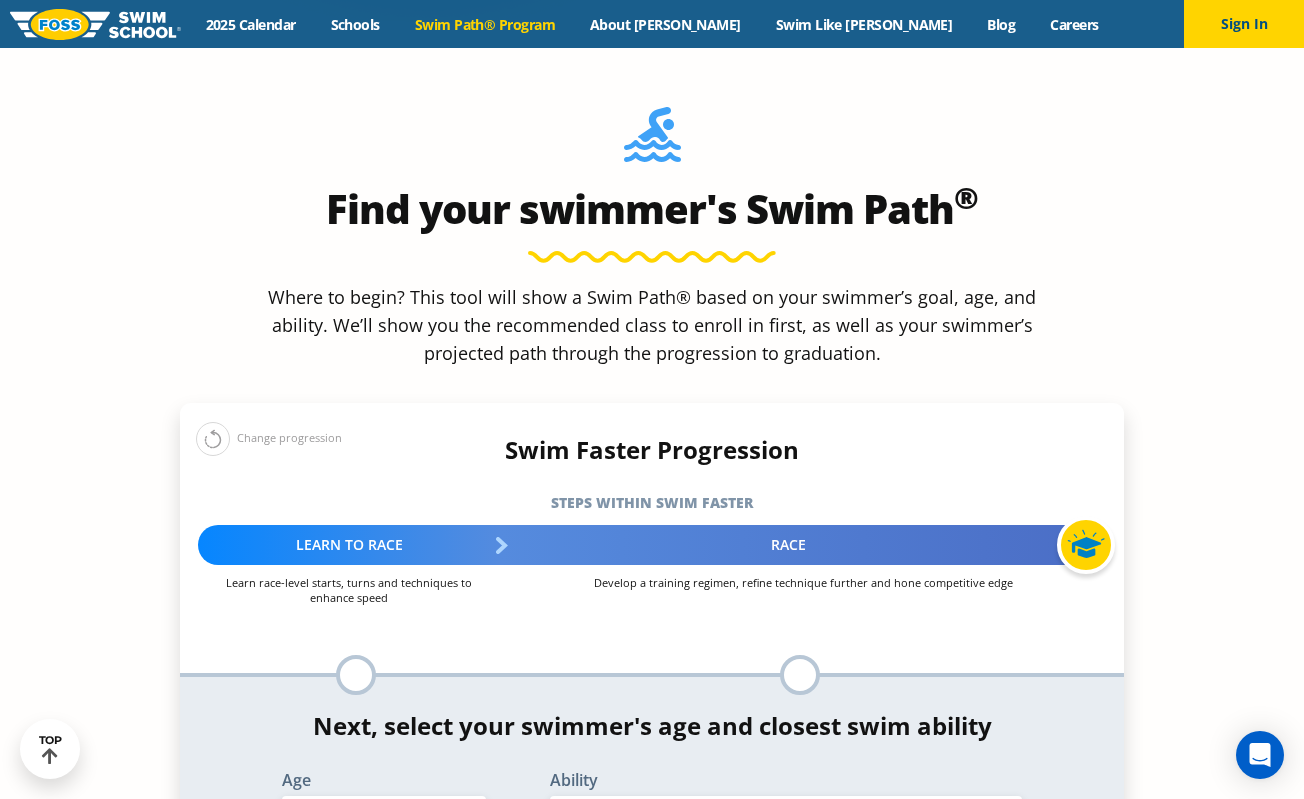 click on "Select Age 6 months - 1 year 1 year 2 years 3 years 4 years 5 years 6 years 7 years 8 years 9 years 10 years  11 years  12 years  13 years  14 years  15 years  16 years  17 years  Adult (18 years +)" at bounding box center [384, 817] 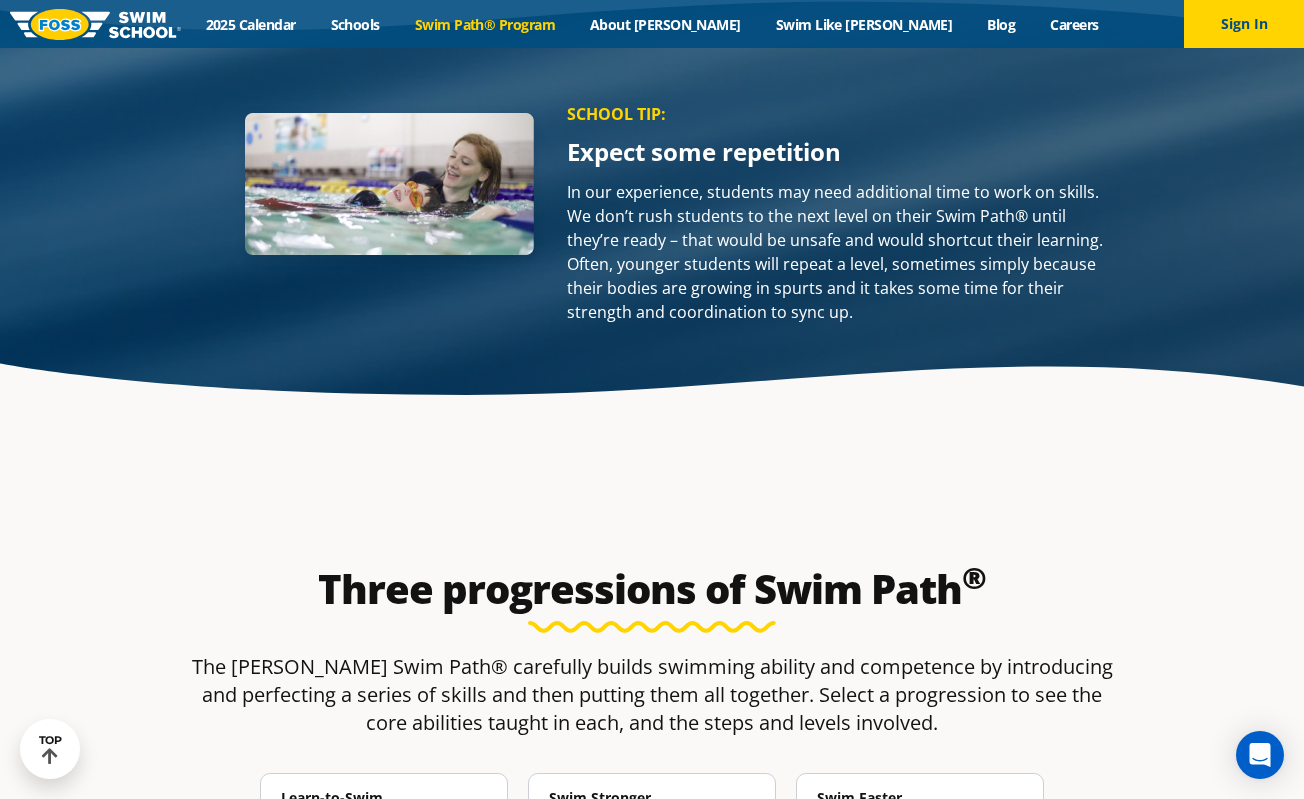 scroll, scrollTop: 3000, scrollLeft: 0, axis: vertical 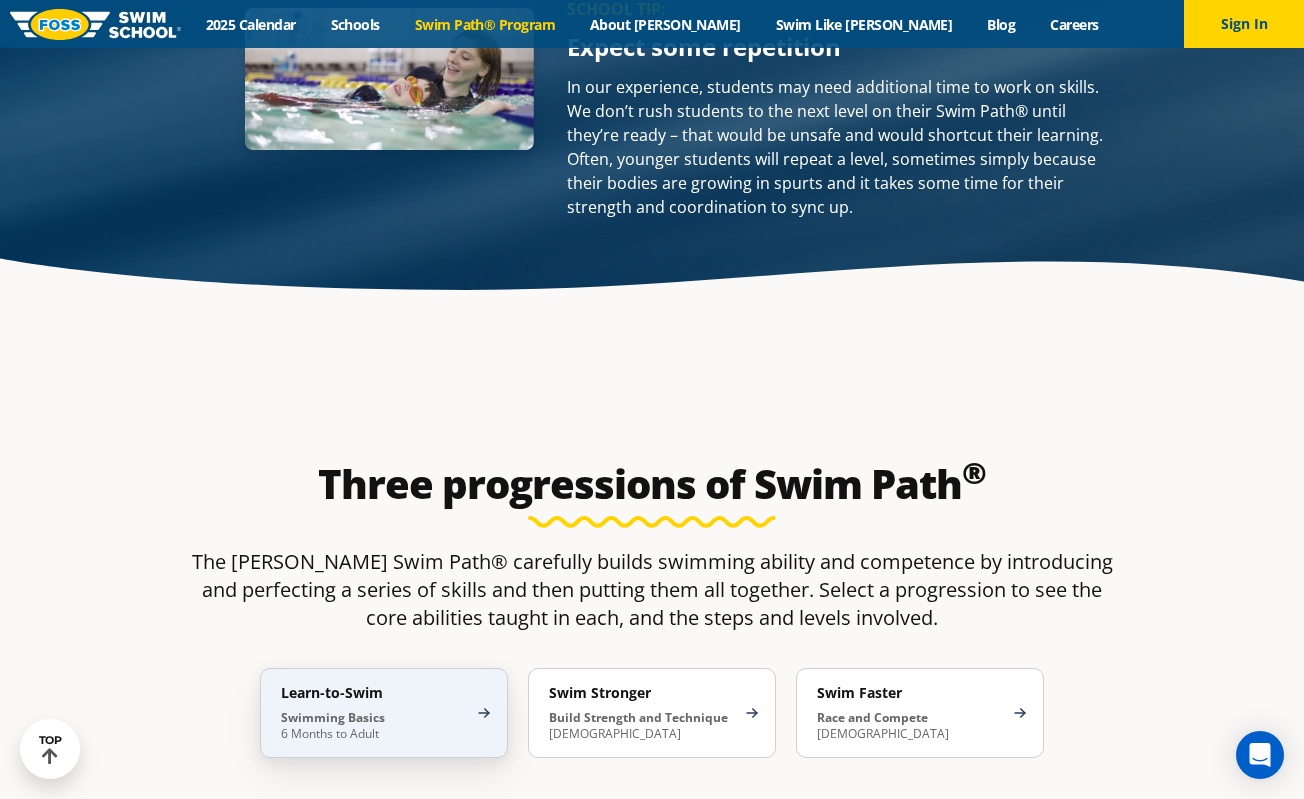 click on "Learn-to-Swim
Swimming Basics 6 Months to Adult" at bounding box center (384, 713) 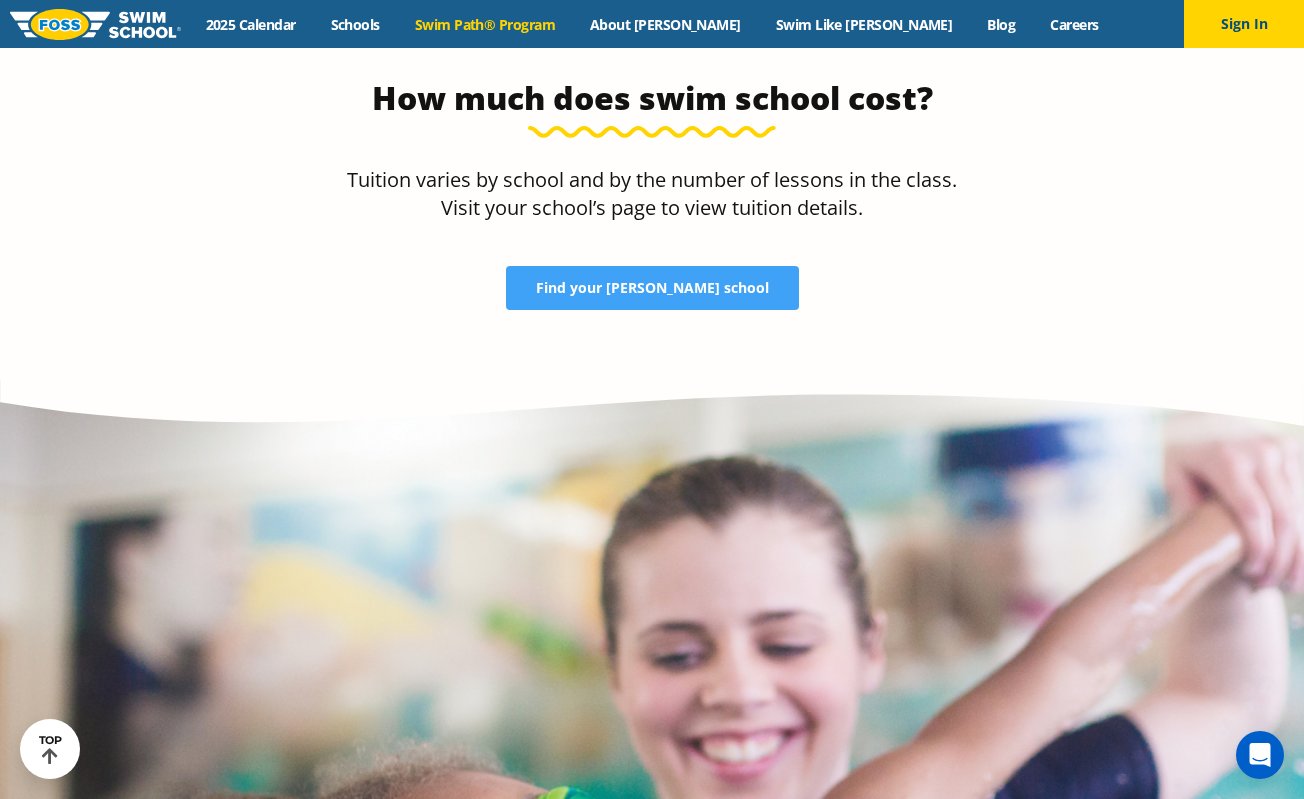 scroll, scrollTop: 6200, scrollLeft: 0, axis: vertical 